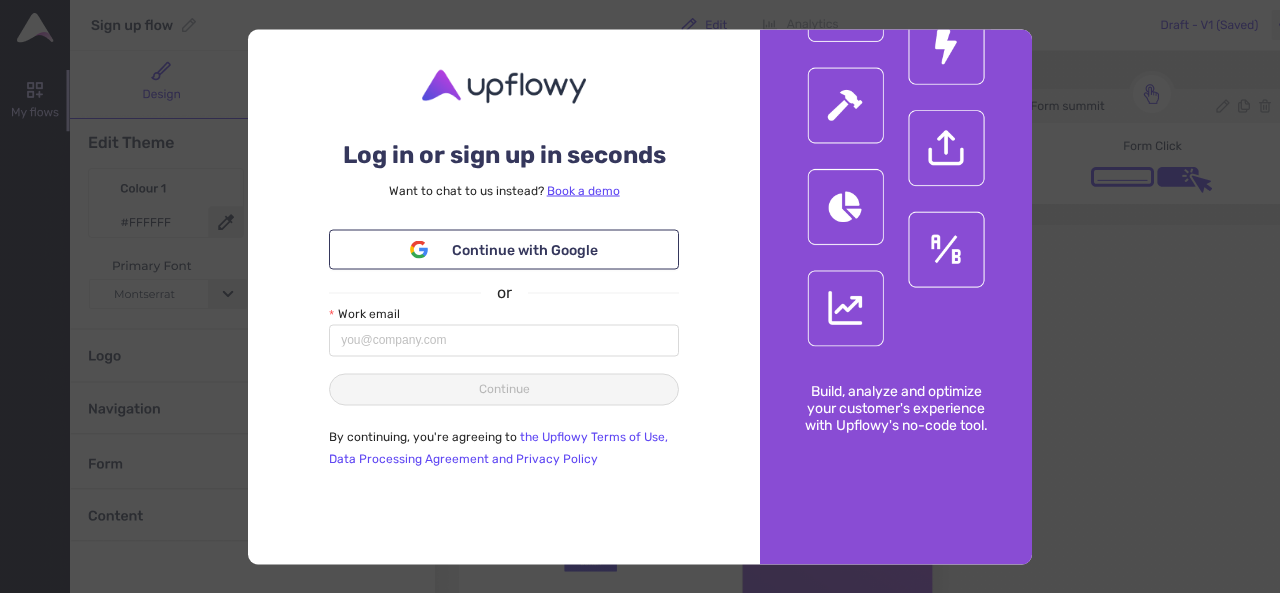 scroll, scrollTop: 0, scrollLeft: 0, axis: both 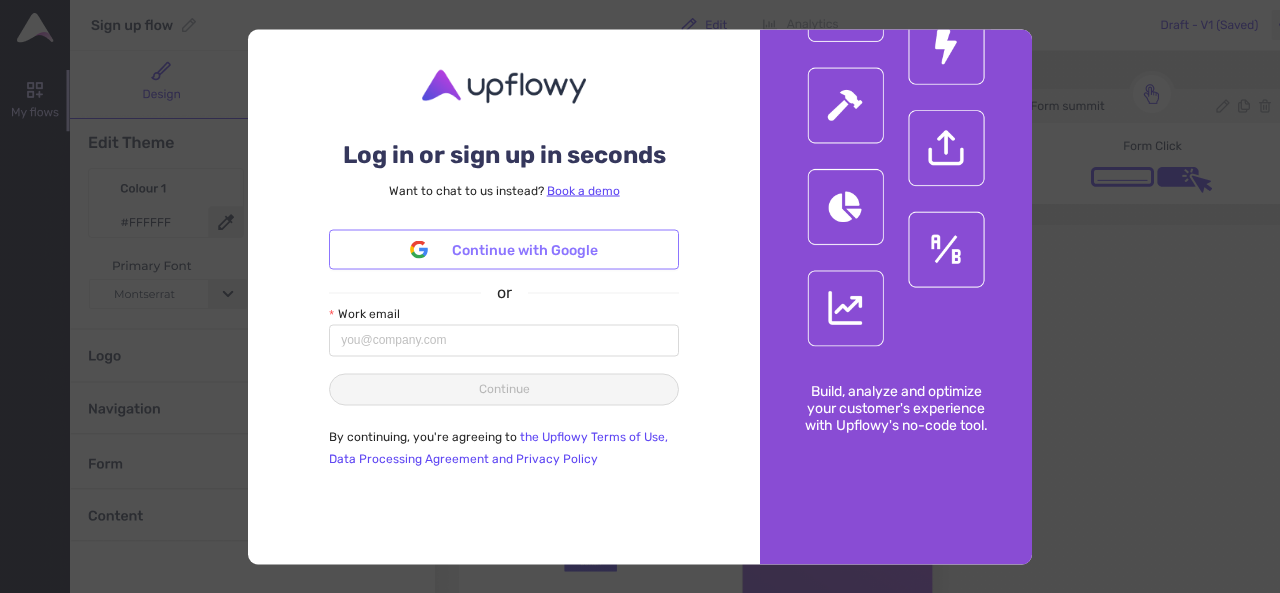 click on "Continue with Google" at bounding box center (504, 250) 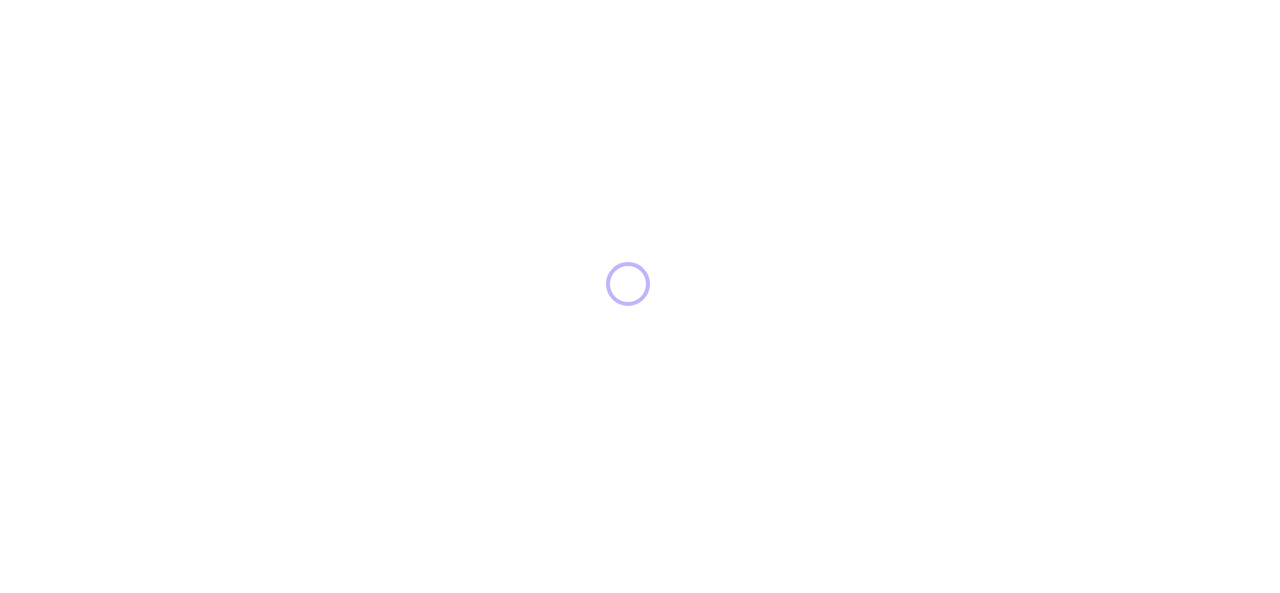 scroll, scrollTop: 0, scrollLeft: 0, axis: both 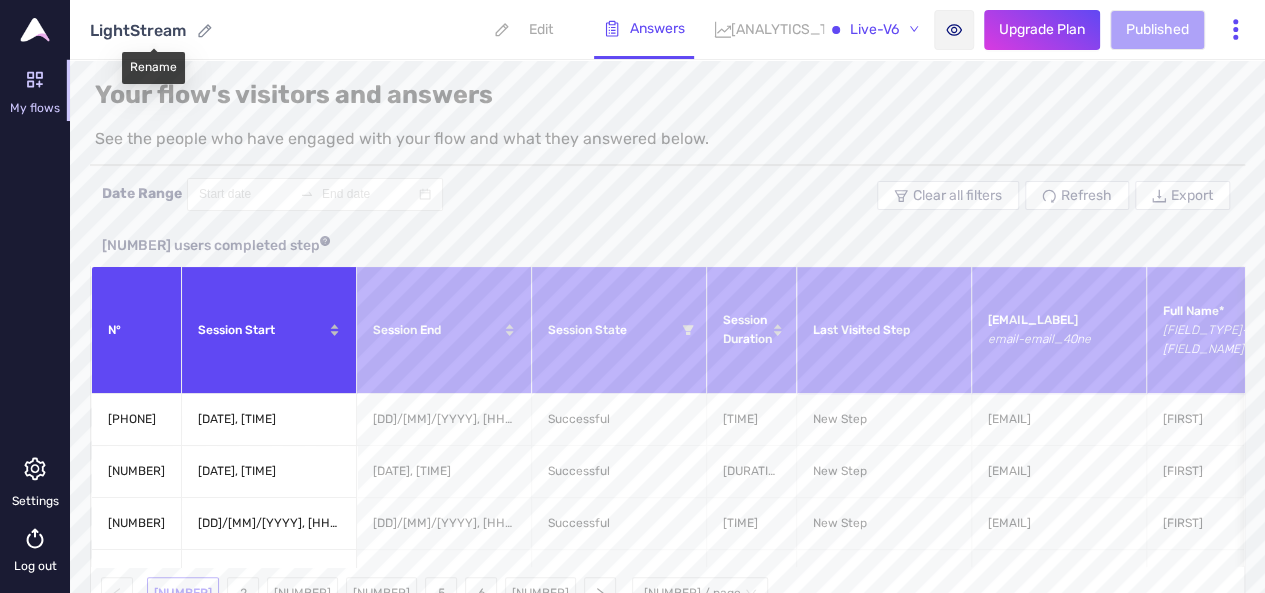 click on "LightStream" at bounding box center (138, 30) 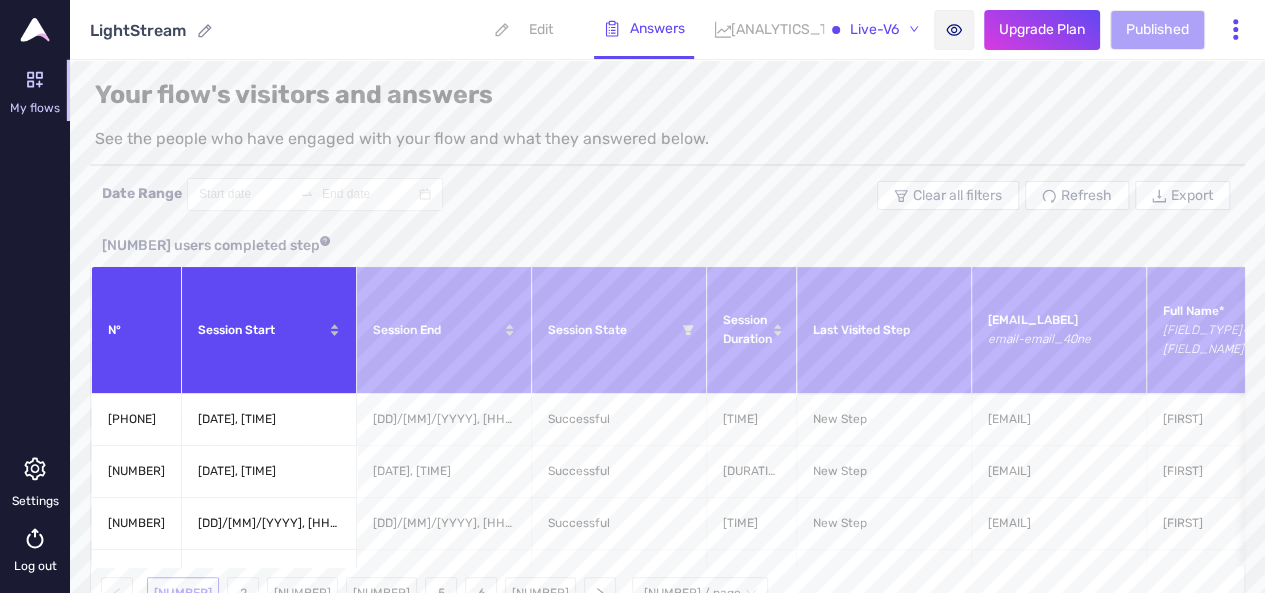 click on "My flows" at bounding box center [35, 108] 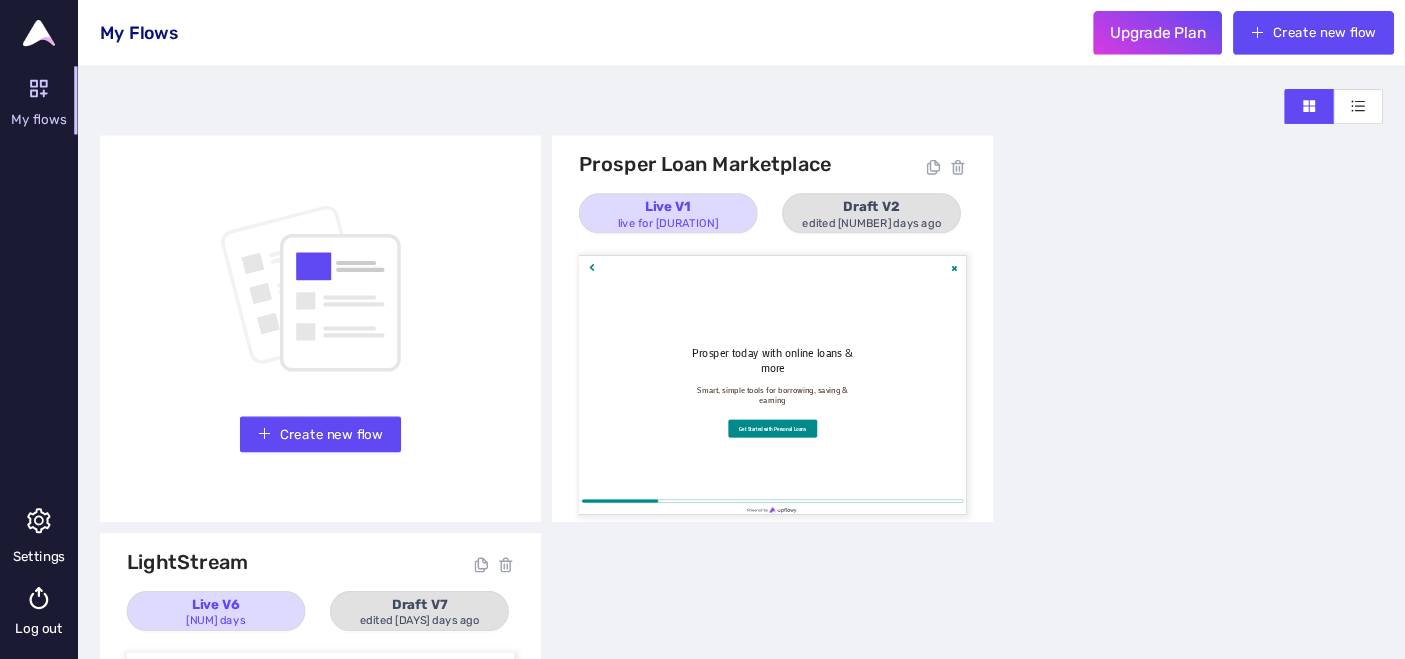 scroll, scrollTop: 0, scrollLeft: 0, axis: both 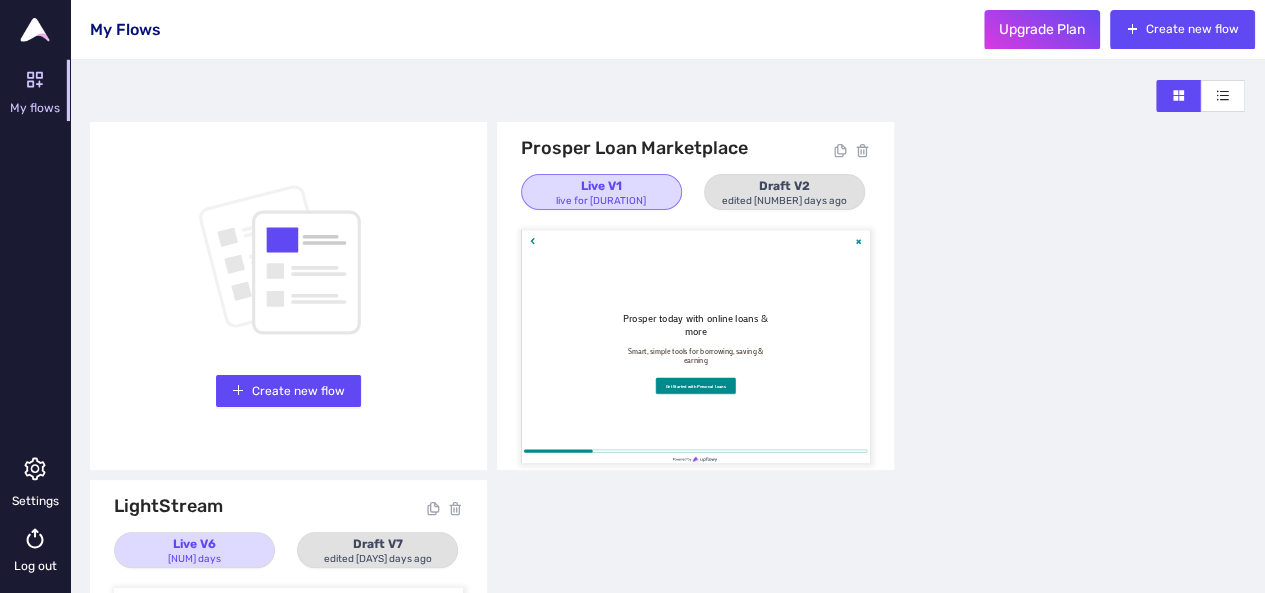 click on "live for [DURATION]" at bounding box center [601, 202] 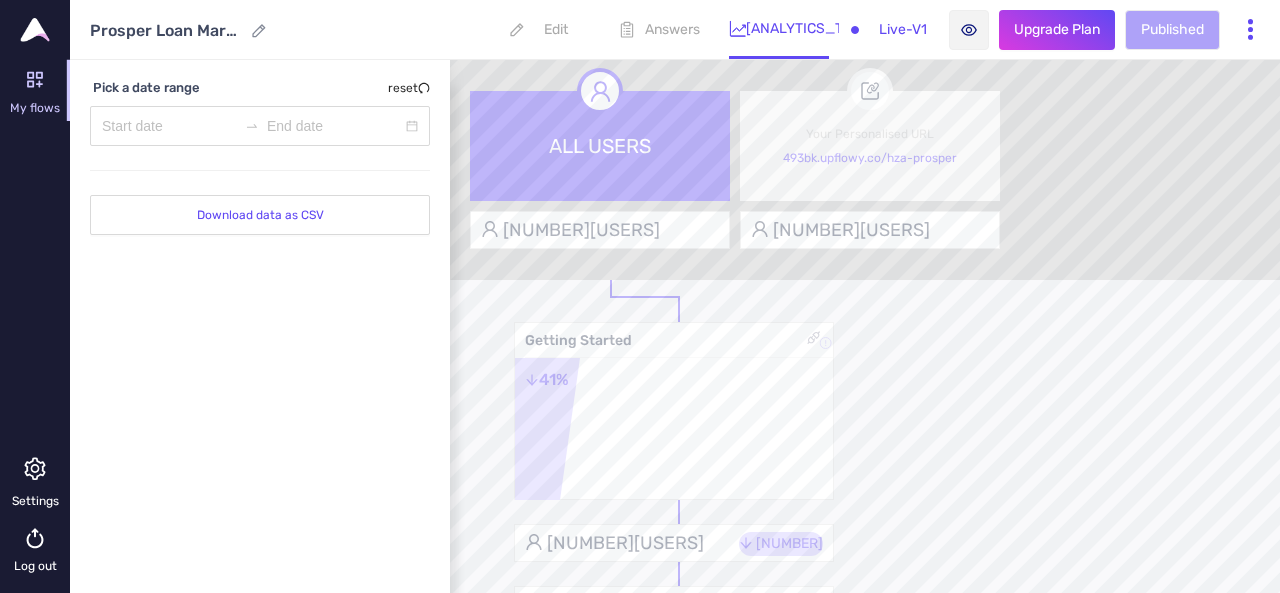 click on "Answers" at bounding box center [556, 29] 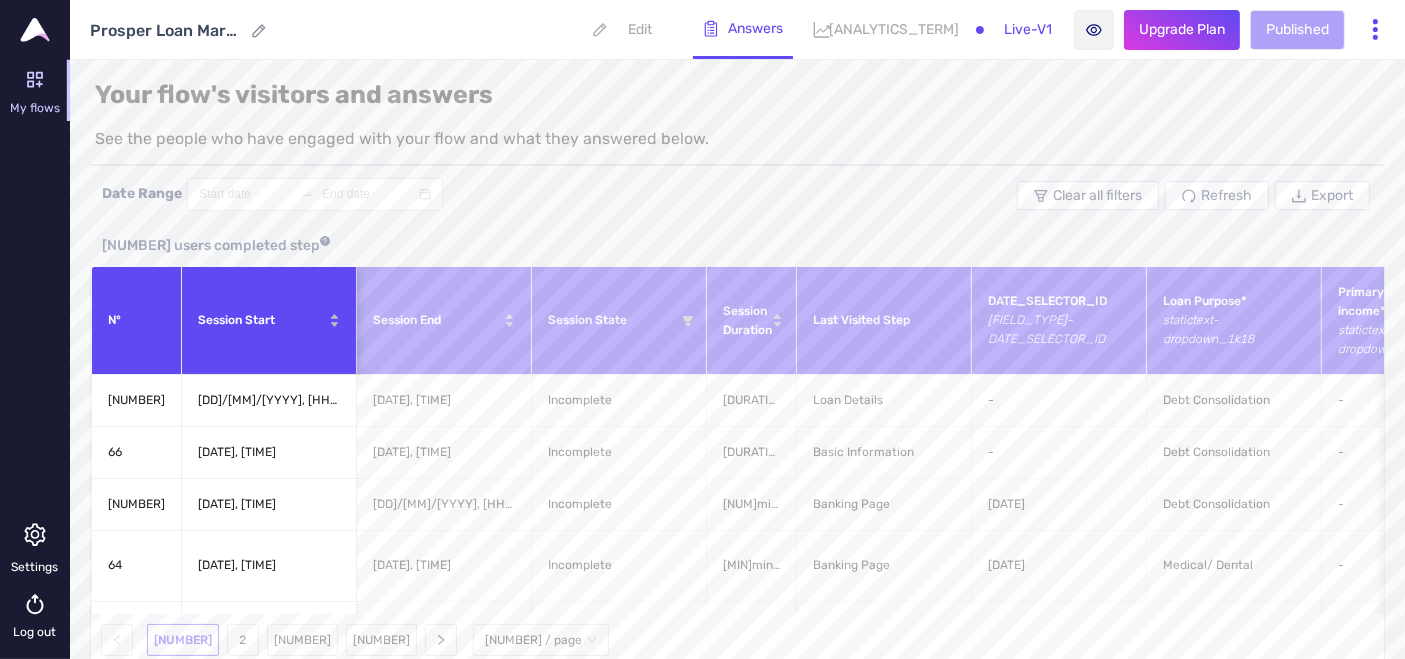 scroll, scrollTop: 0, scrollLeft: 105, axis: horizontal 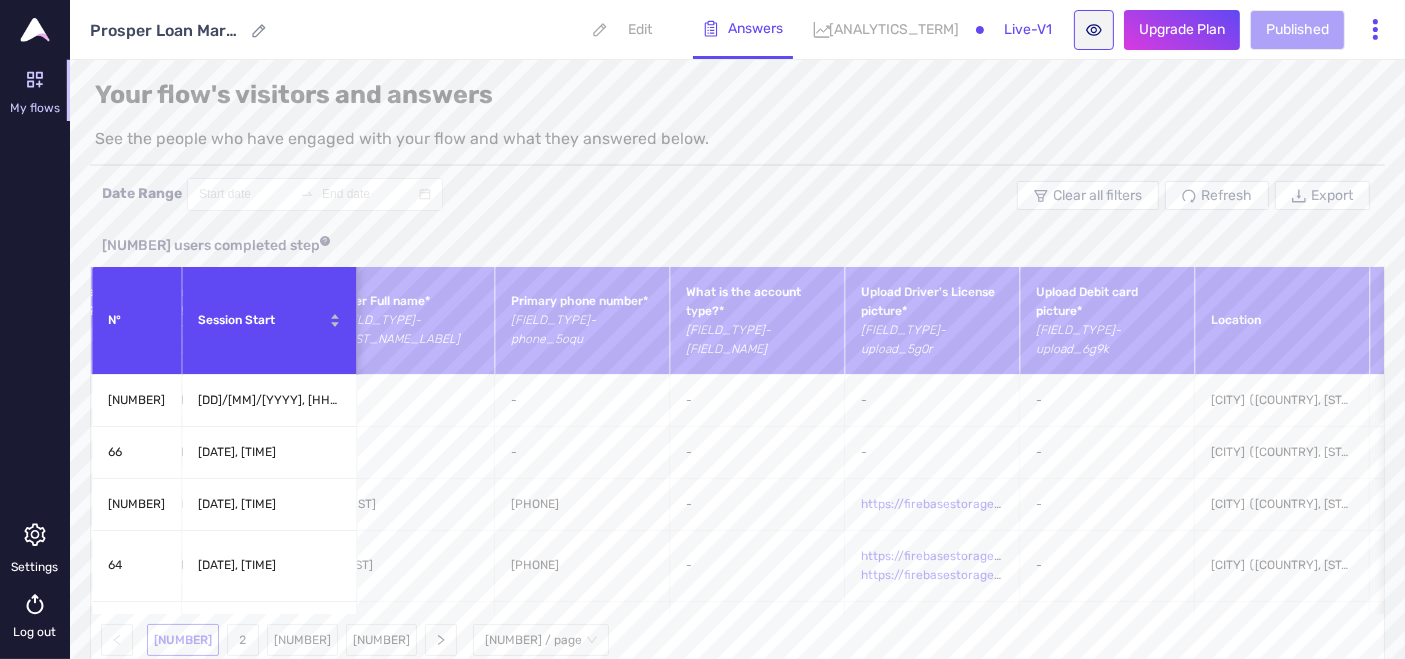 click at bounding box center [1094, 30] 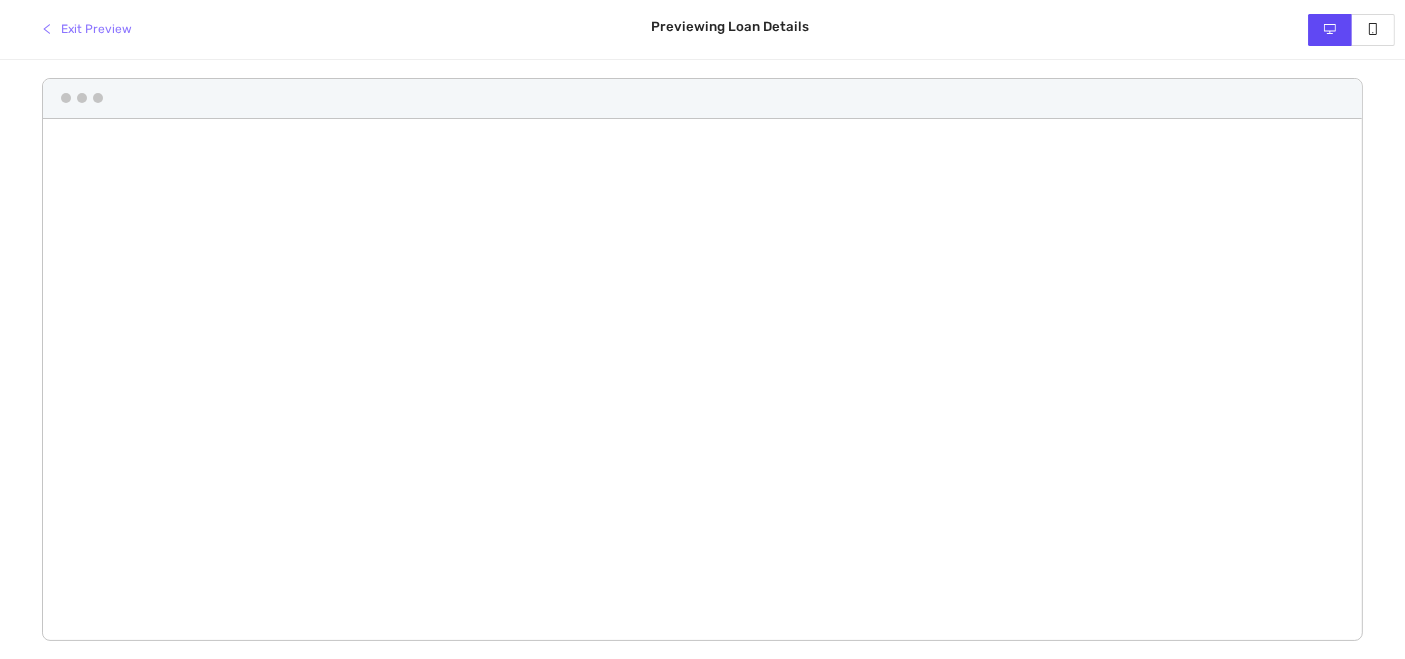 click on "Exit Preview" at bounding box center [96, 29] 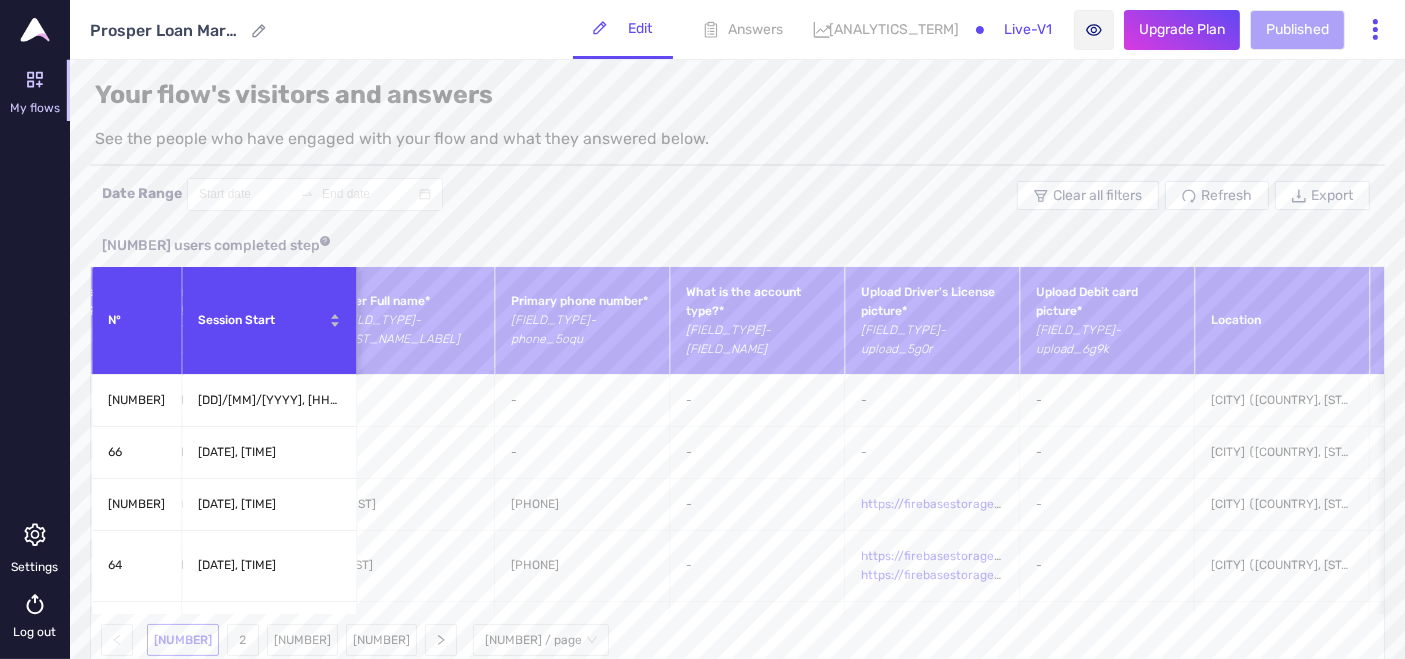 click at bounding box center [821, 29] 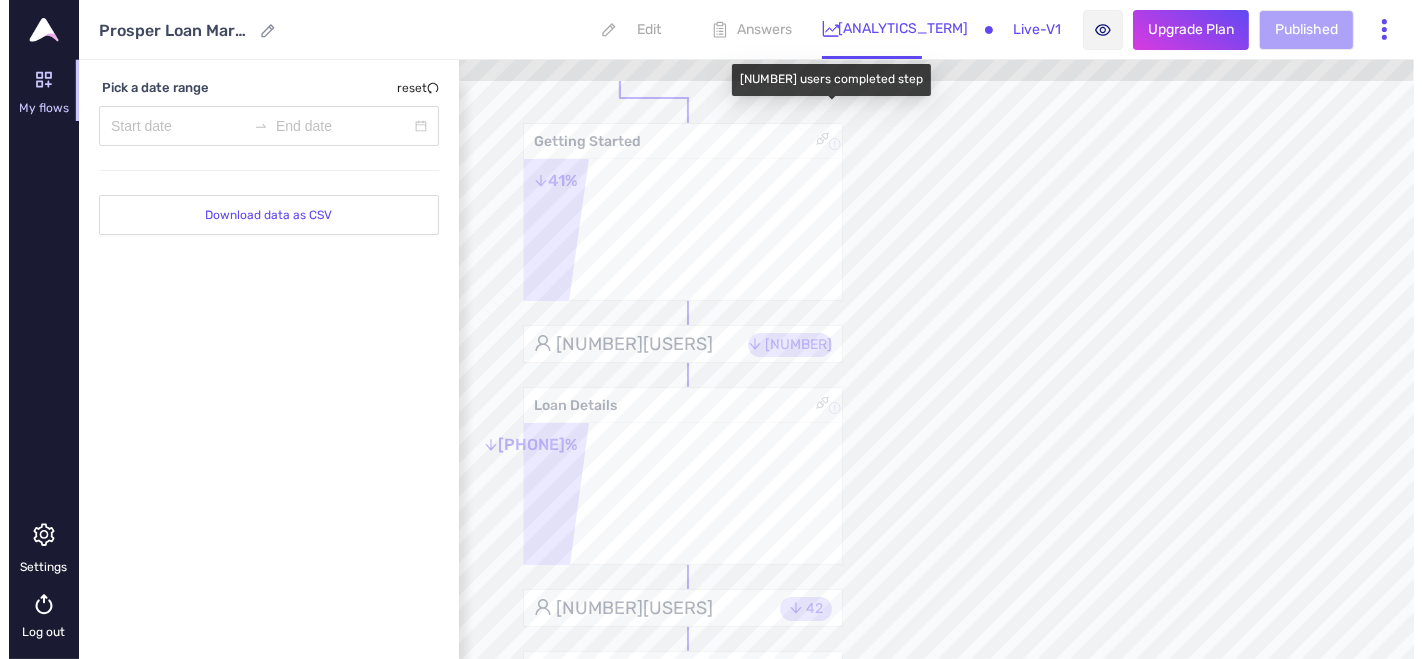 scroll, scrollTop: 222, scrollLeft: 0, axis: vertical 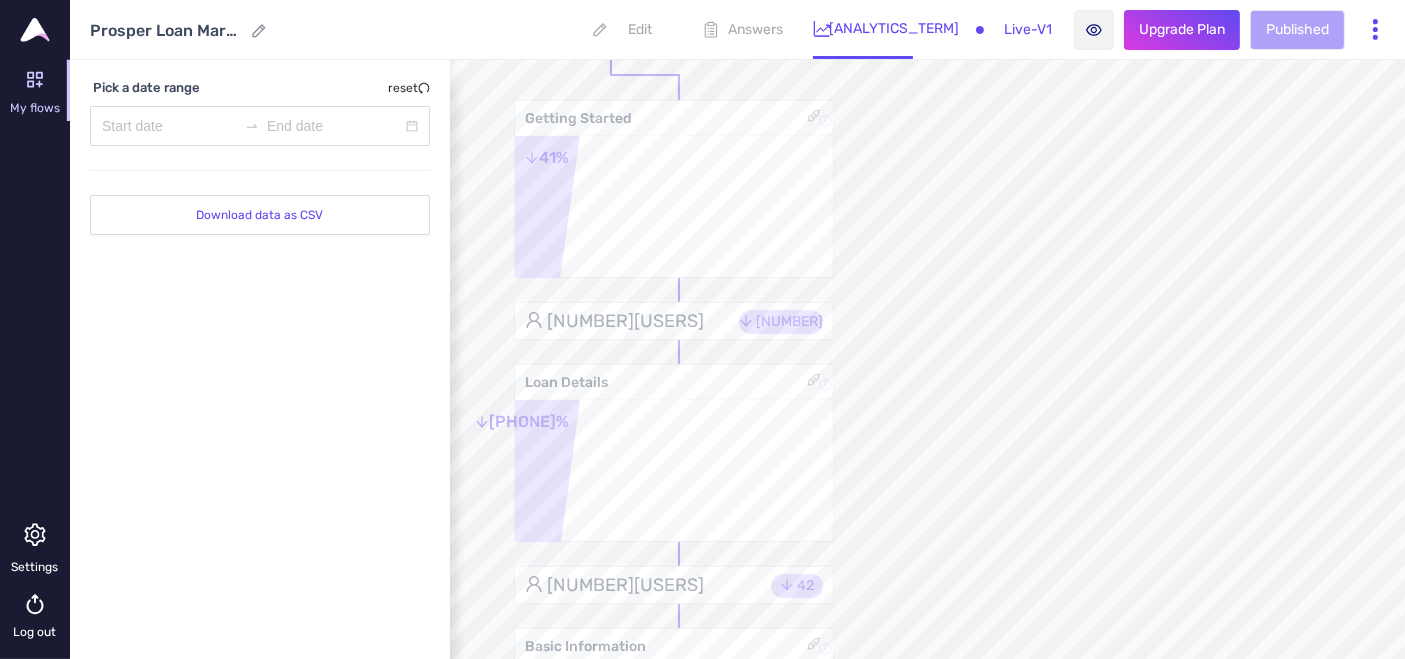 click on "Loan Details 39 %" at bounding box center (674, 189) 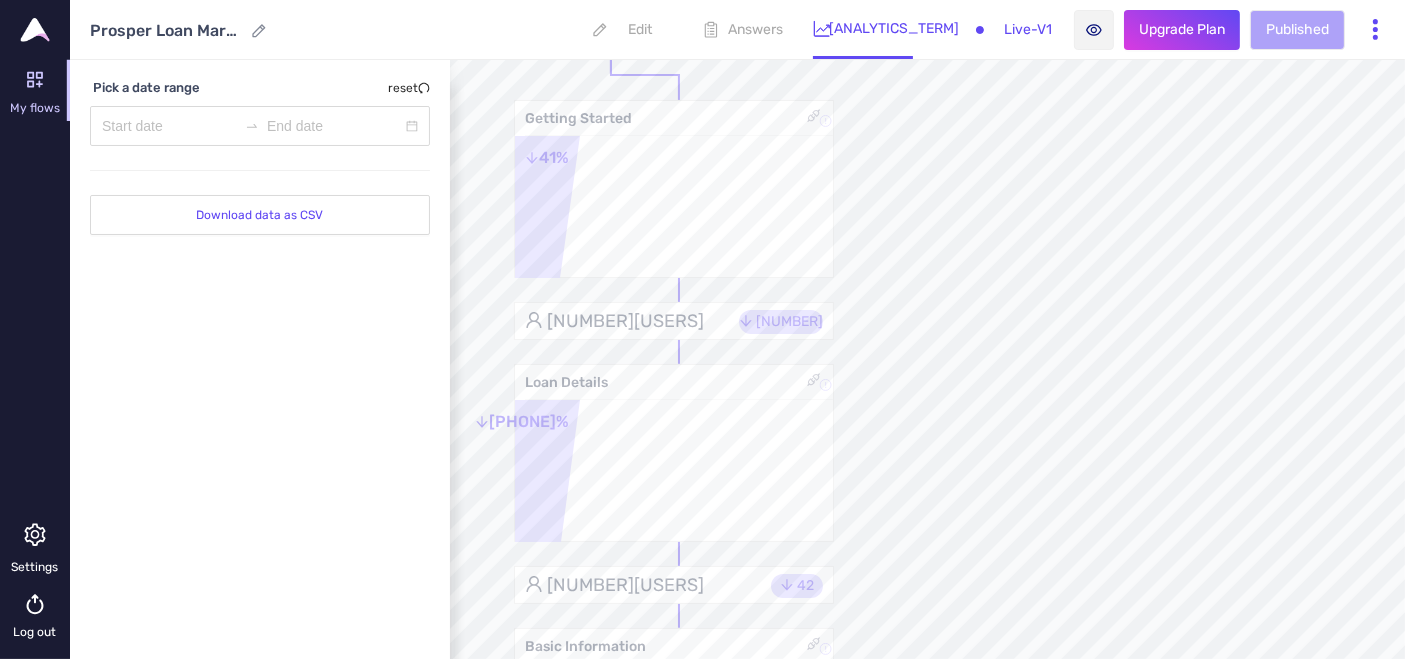 click on "Loan Details" at bounding box center (679, 118) 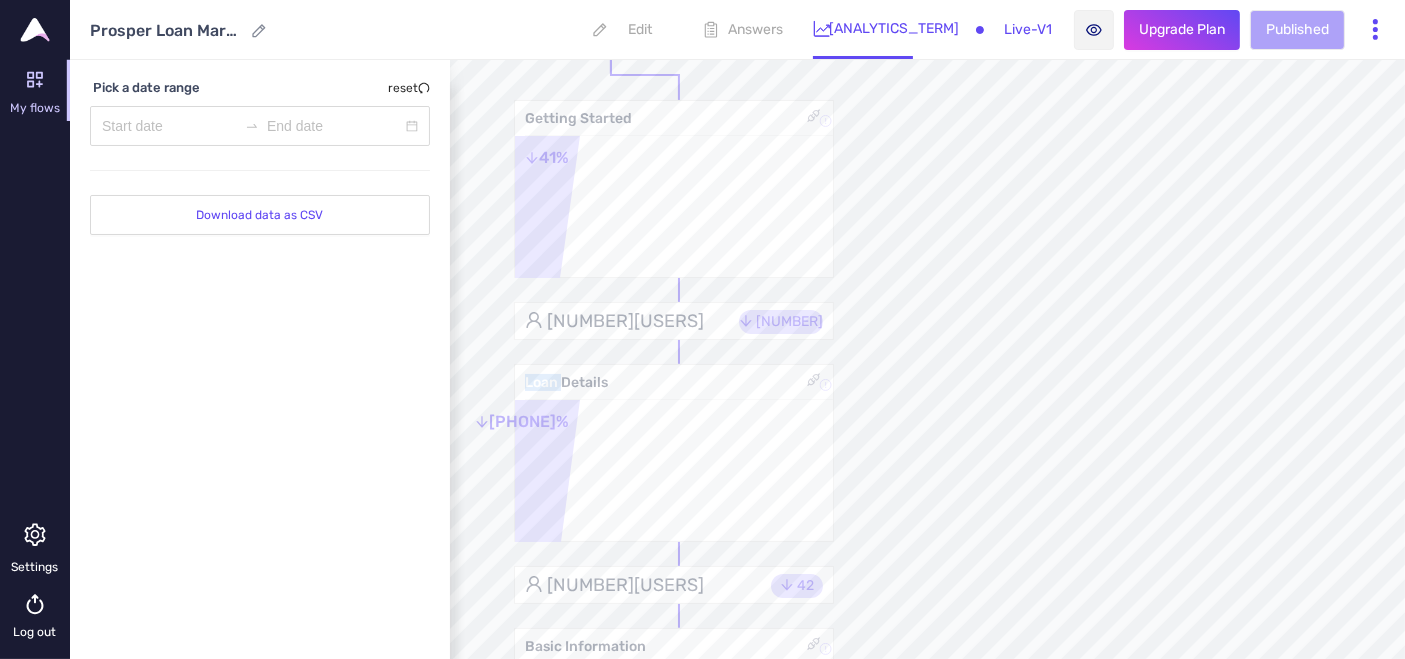 click on "Loan Details" at bounding box center [679, 118] 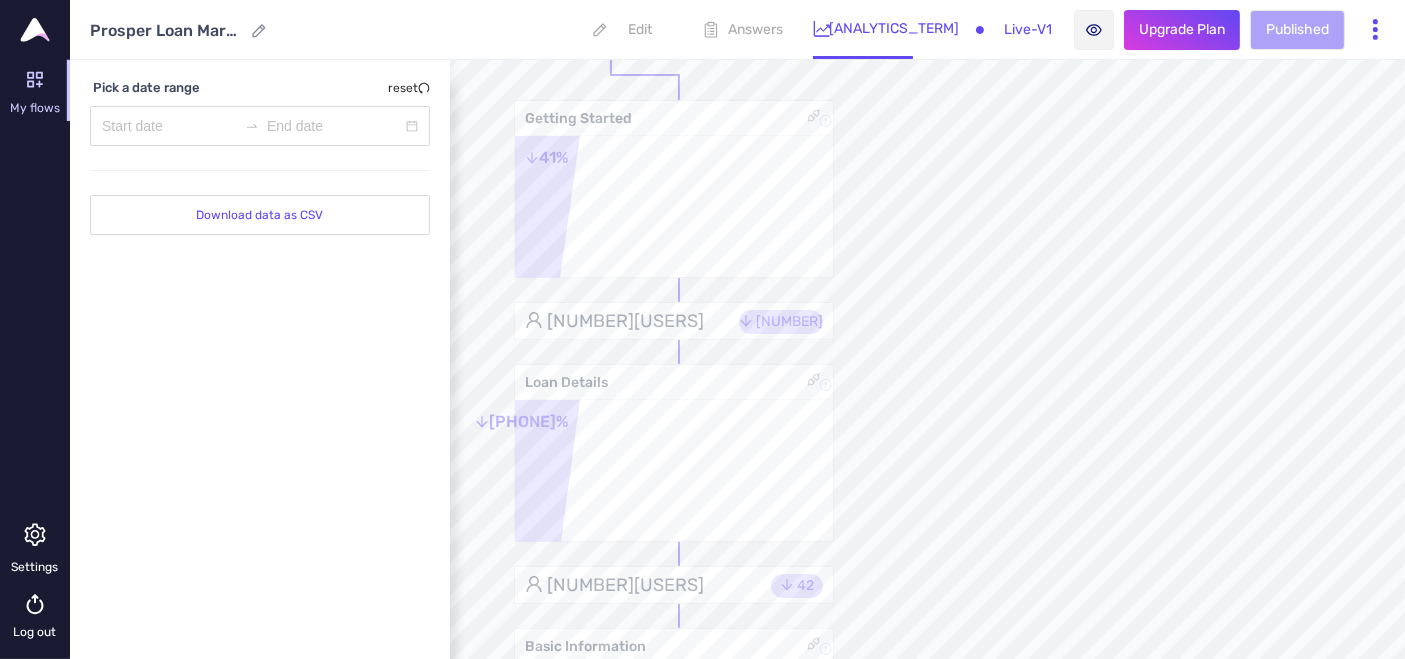 click at bounding box center [547, 476] 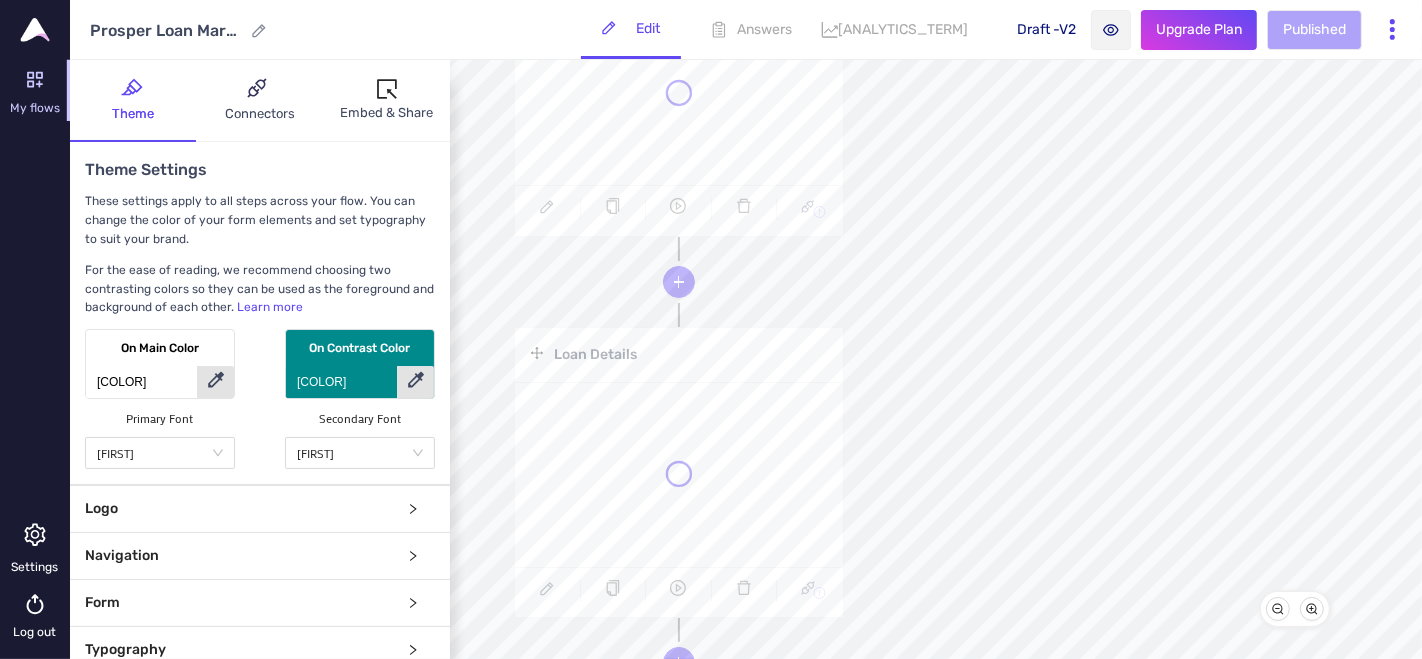 scroll, scrollTop: 444, scrollLeft: 0, axis: vertical 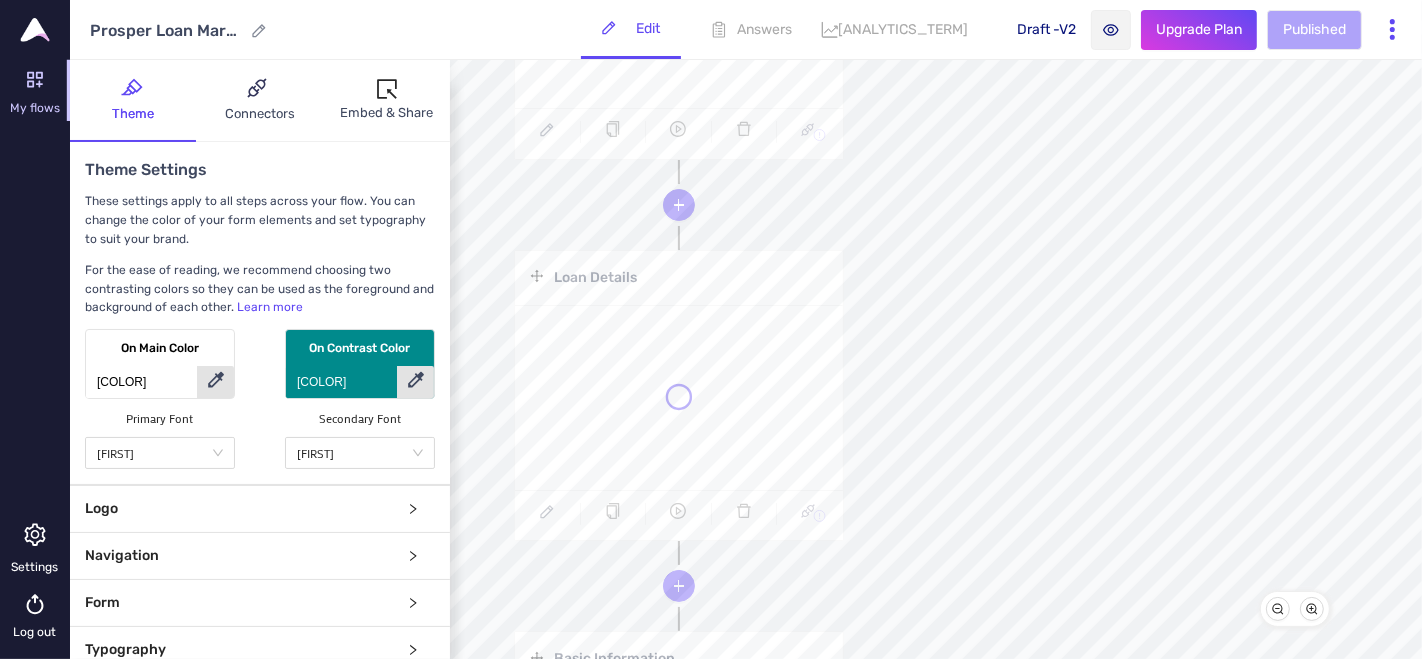 click at bounding box center (679, 397) 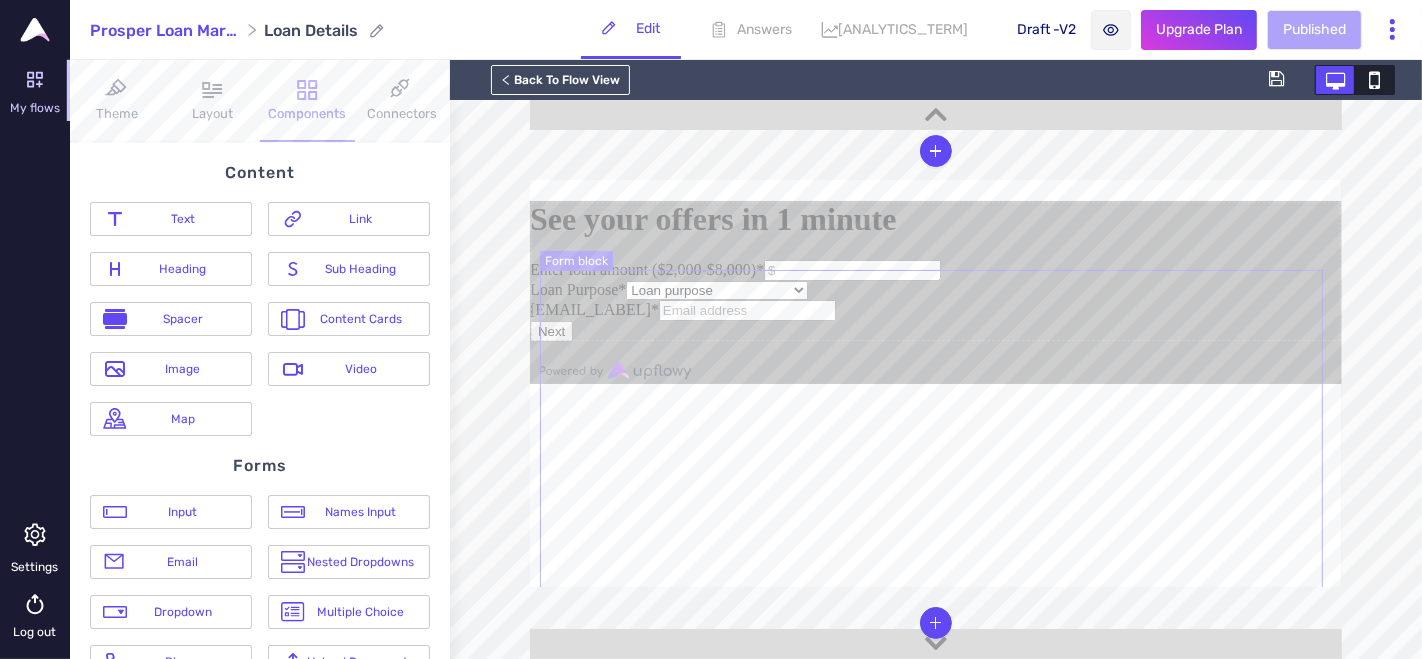 scroll, scrollTop: 0, scrollLeft: 0, axis: both 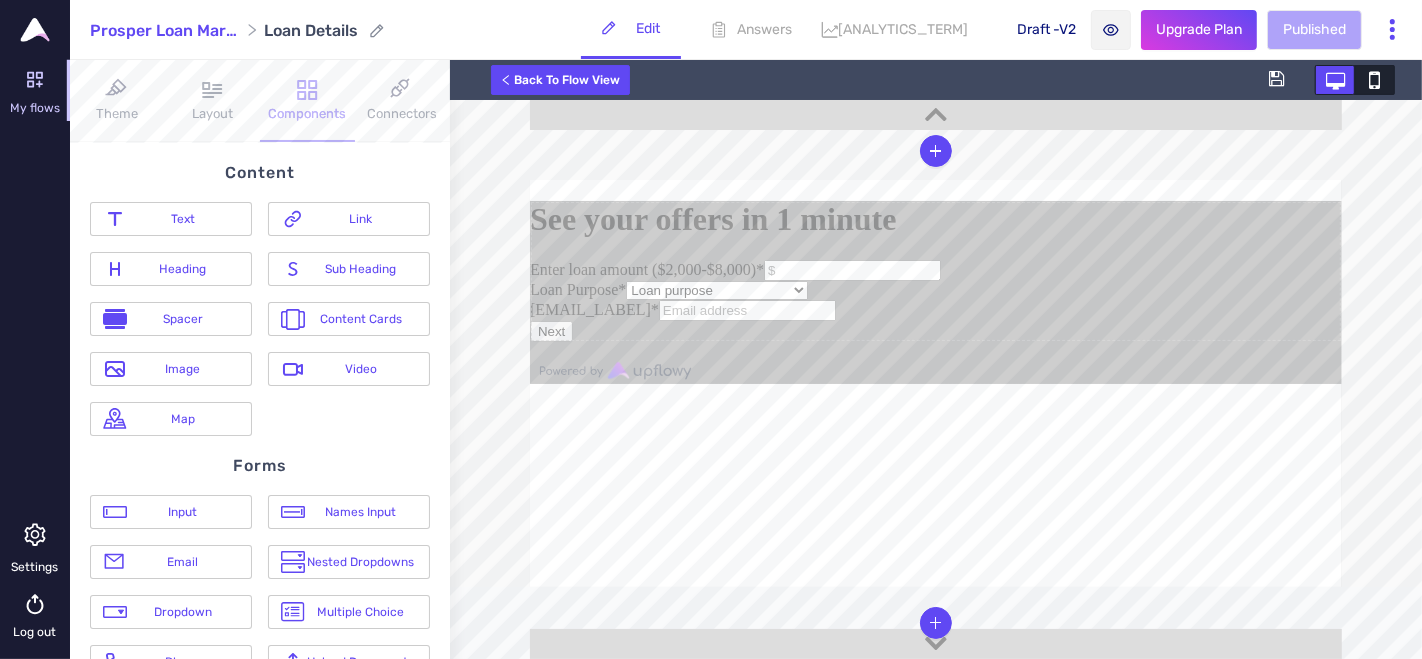 click on "Back To Flow View" at bounding box center [560, 80] 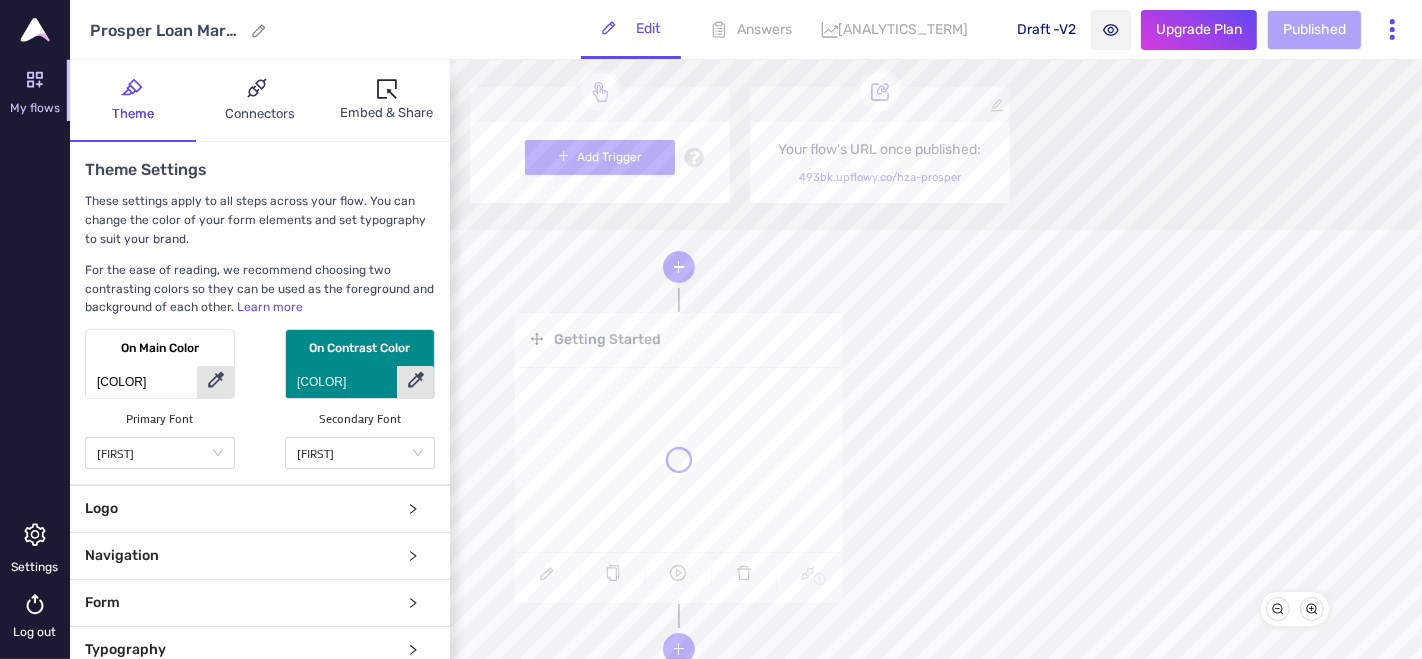 scroll, scrollTop: 666, scrollLeft: 0, axis: vertical 